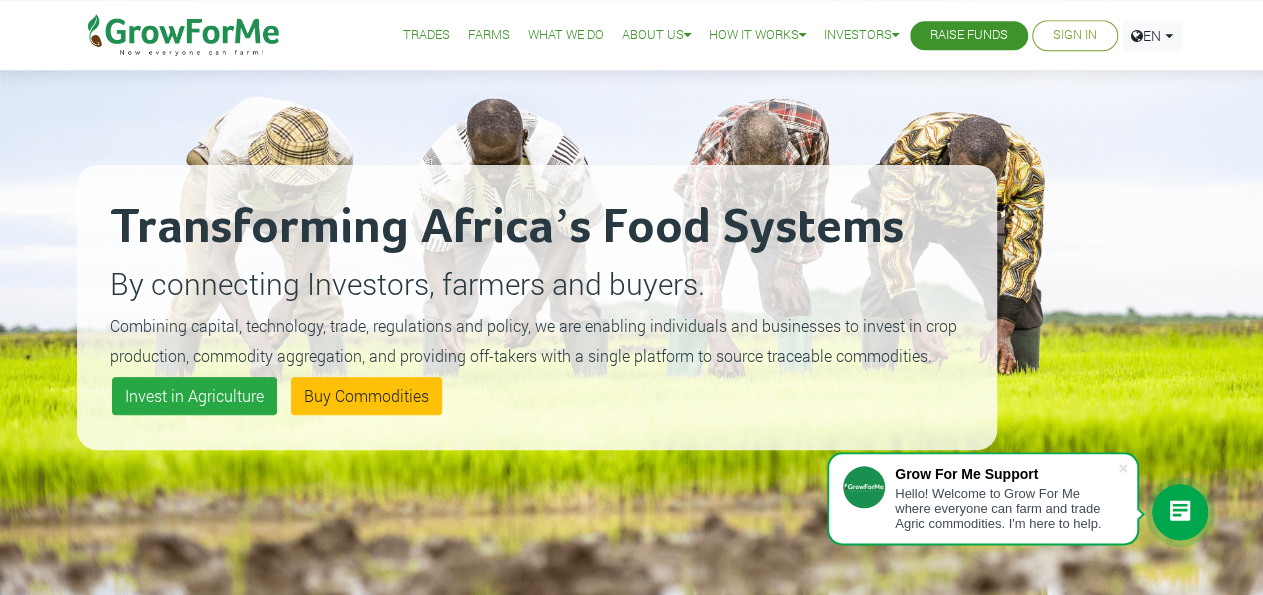 scroll, scrollTop: 0, scrollLeft: 0, axis: both 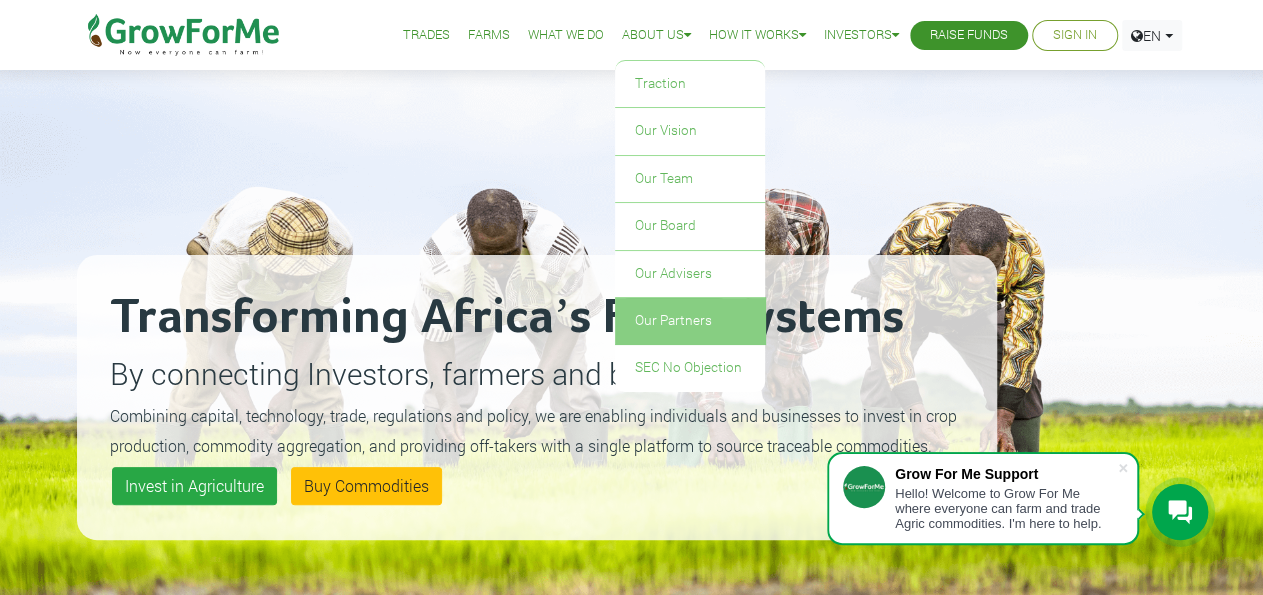 click on "Our Partners" at bounding box center (690, 321) 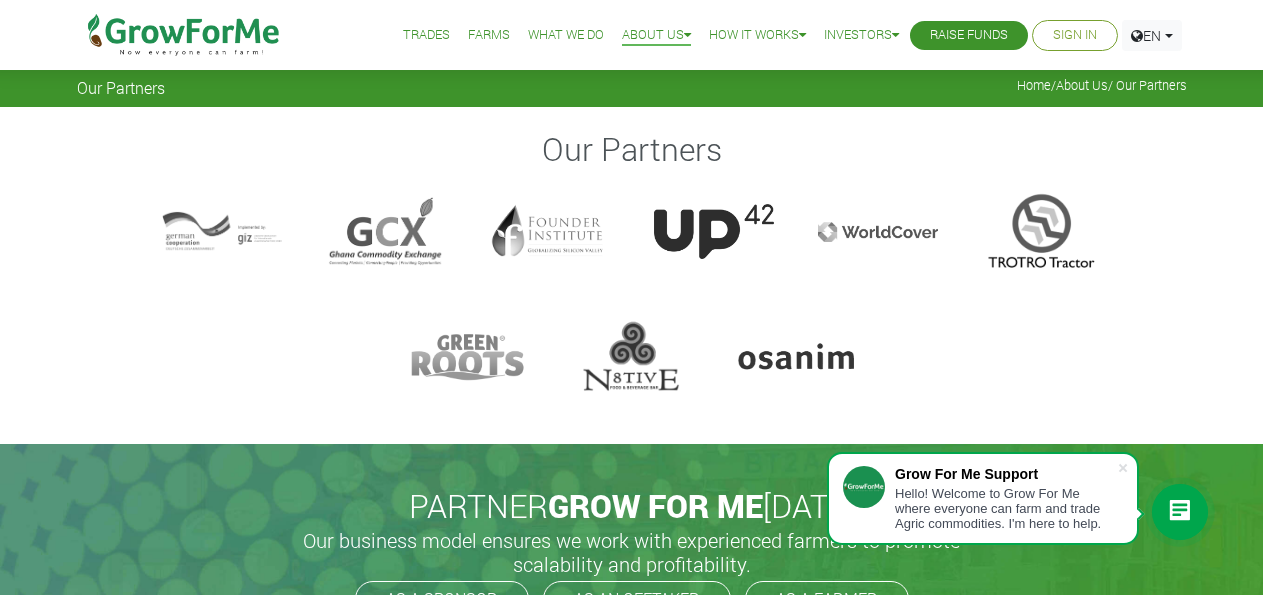 scroll, scrollTop: 0, scrollLeft: 0, axis: both 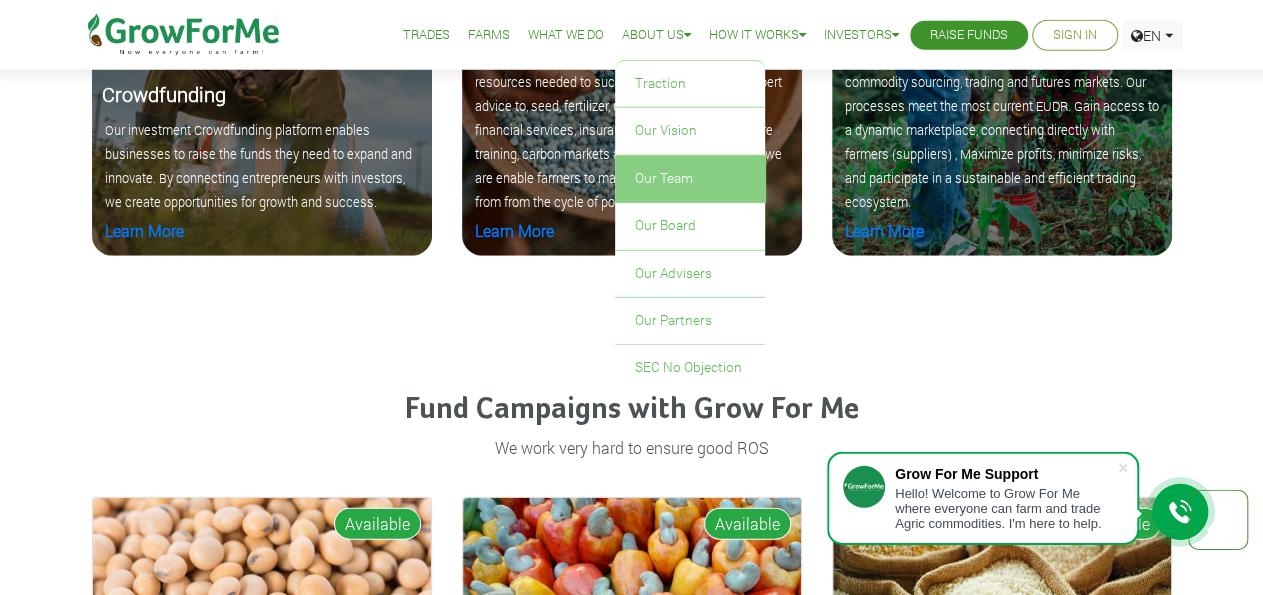 click on "Our Team" at bounding box center [690, 179] 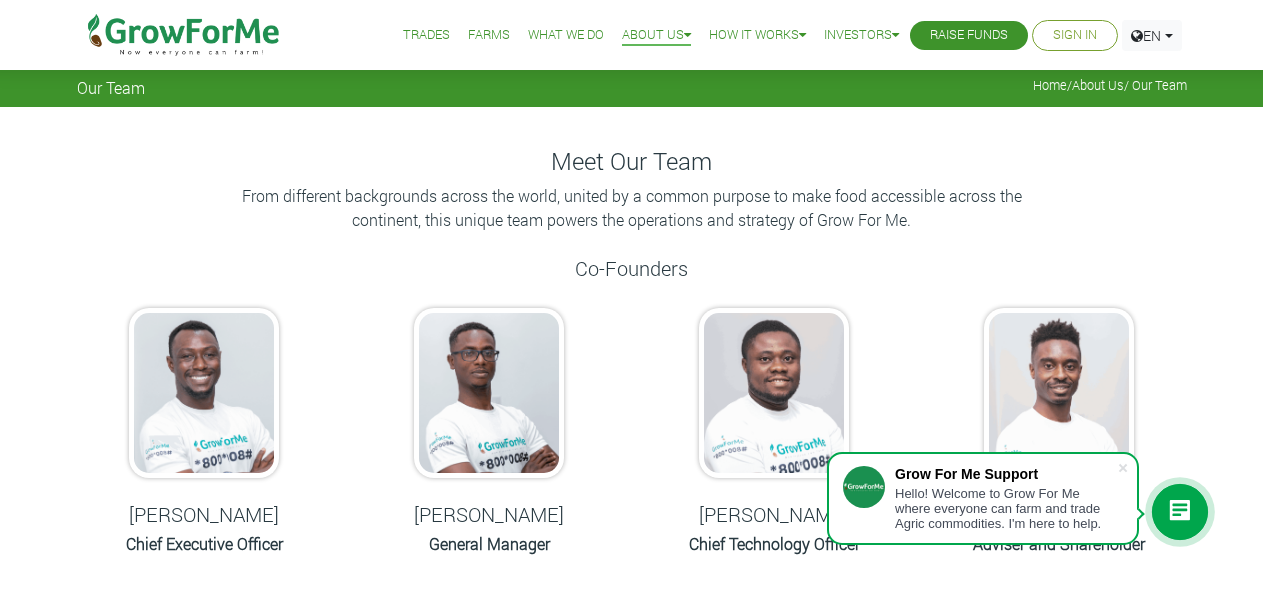 scroll, scrollTop: 0, scrollLeft: 0, axis: both 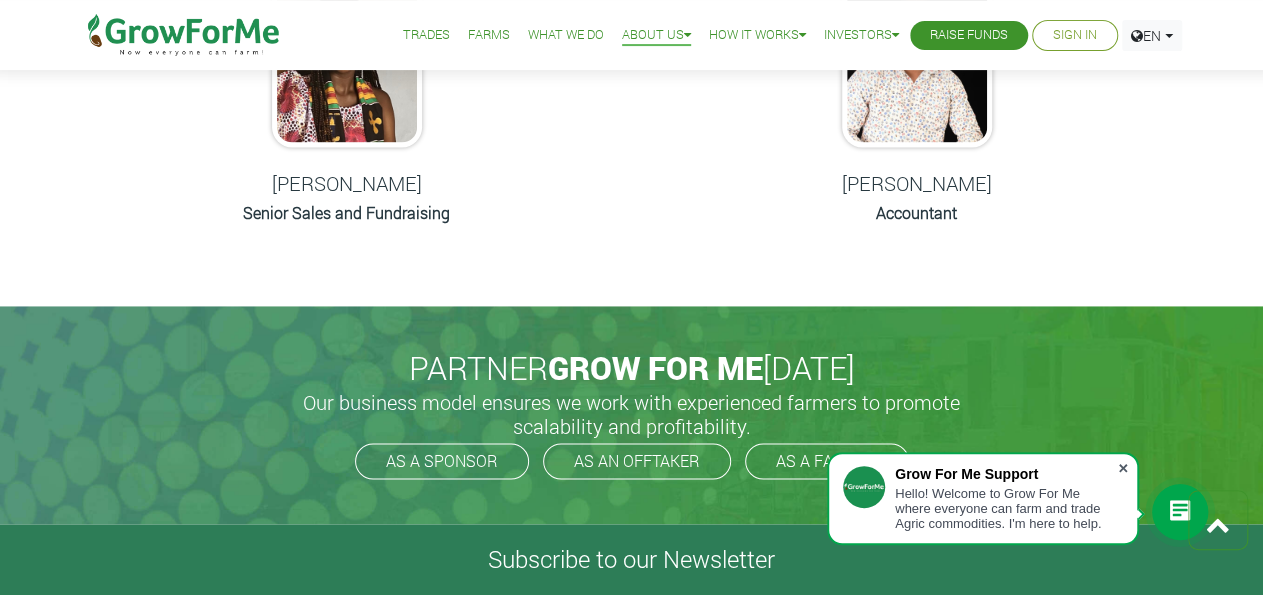 click at bounding box center (1123, 468) 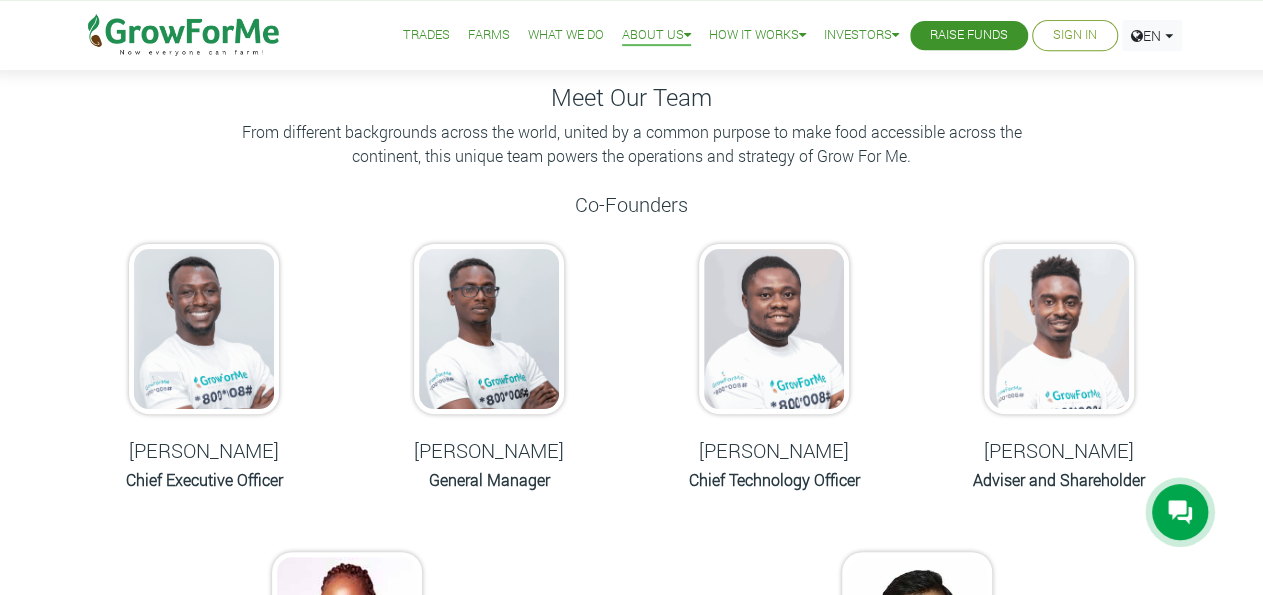 scroll, scrollTop: 48, scrollLeft: 0, axis: vertical 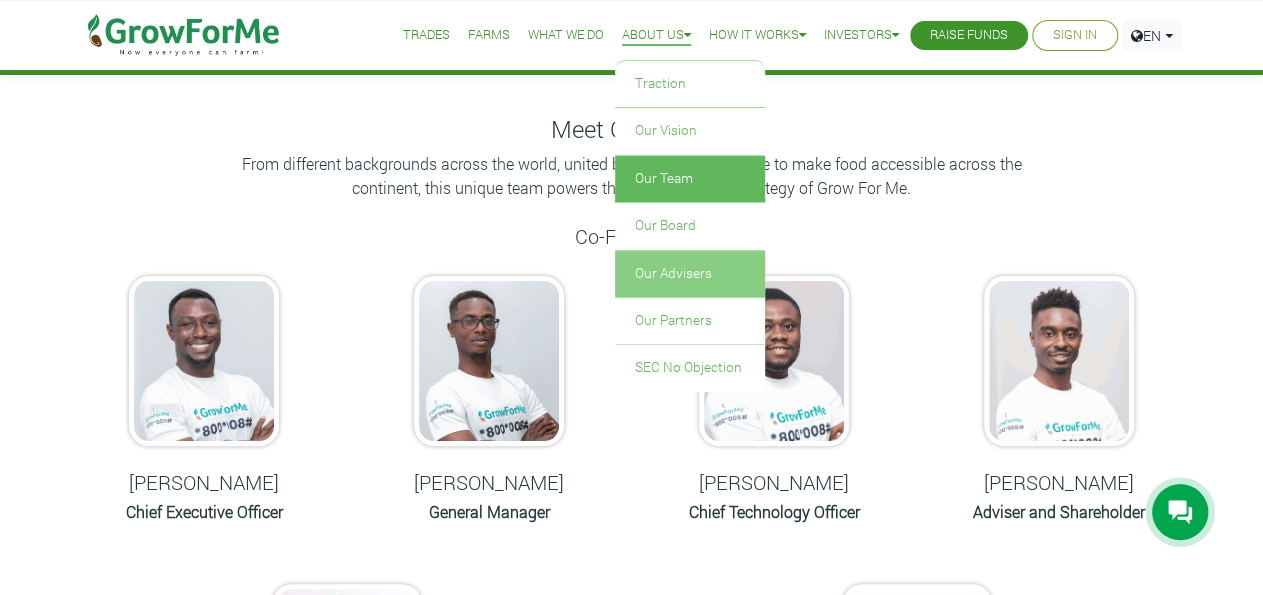 click on "Our Advisers" at bounding box center [690, 274] 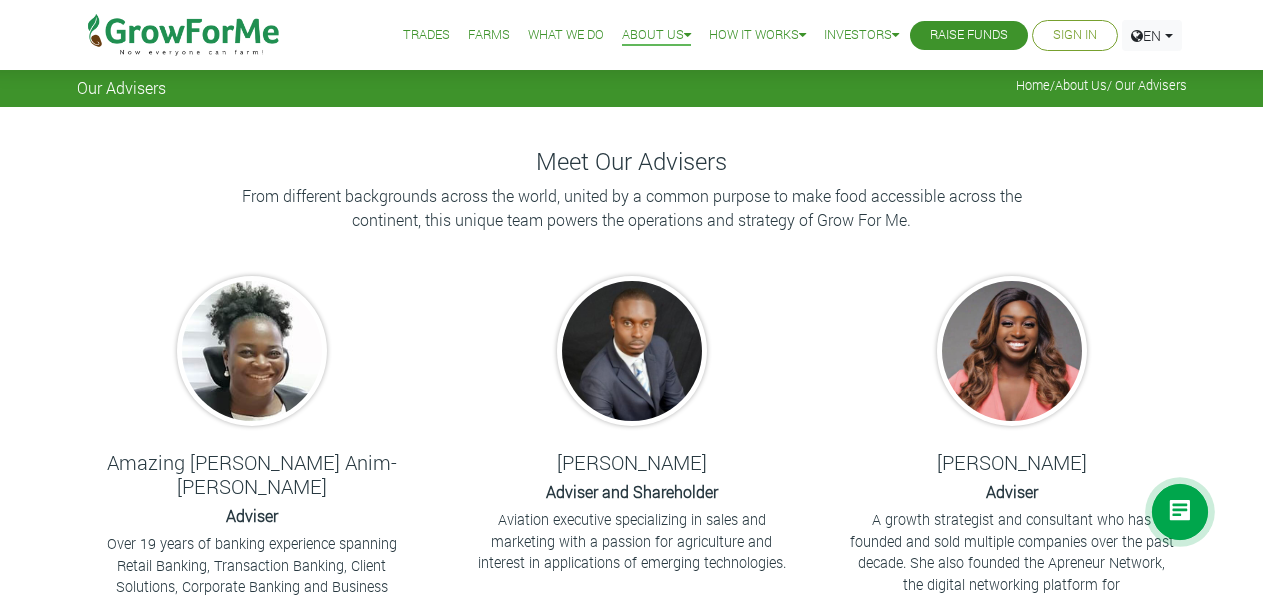 scroll, scrollTop: 0, scrollLeft: 0, axis: both 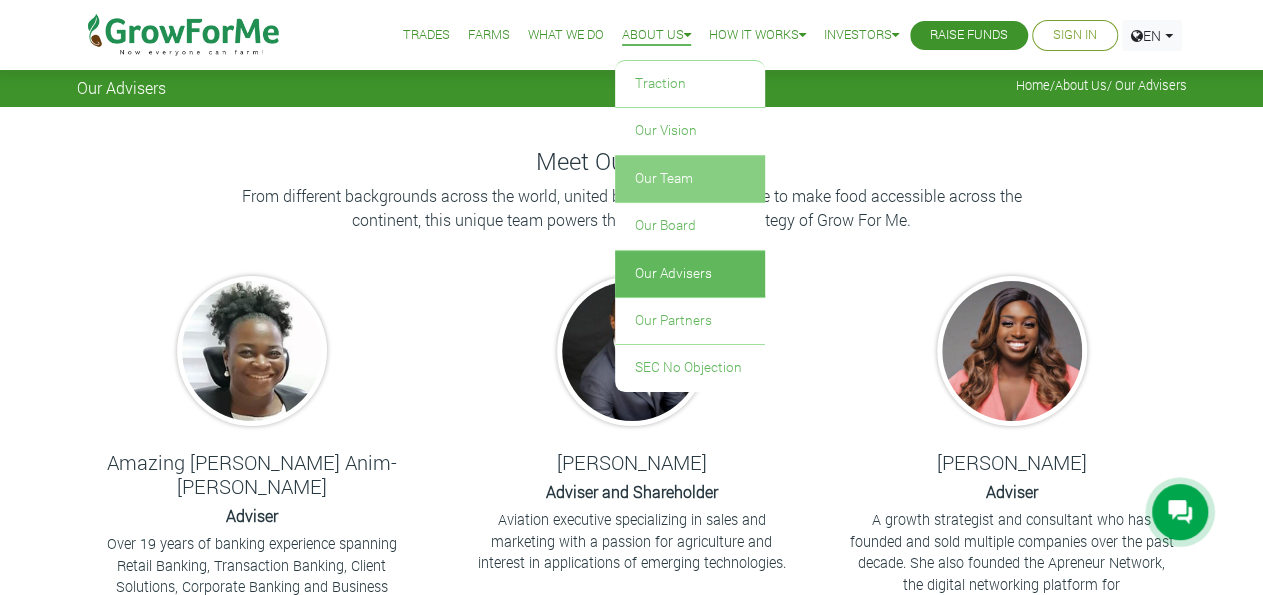click on "Our Team" at bounding box center (690, 179) 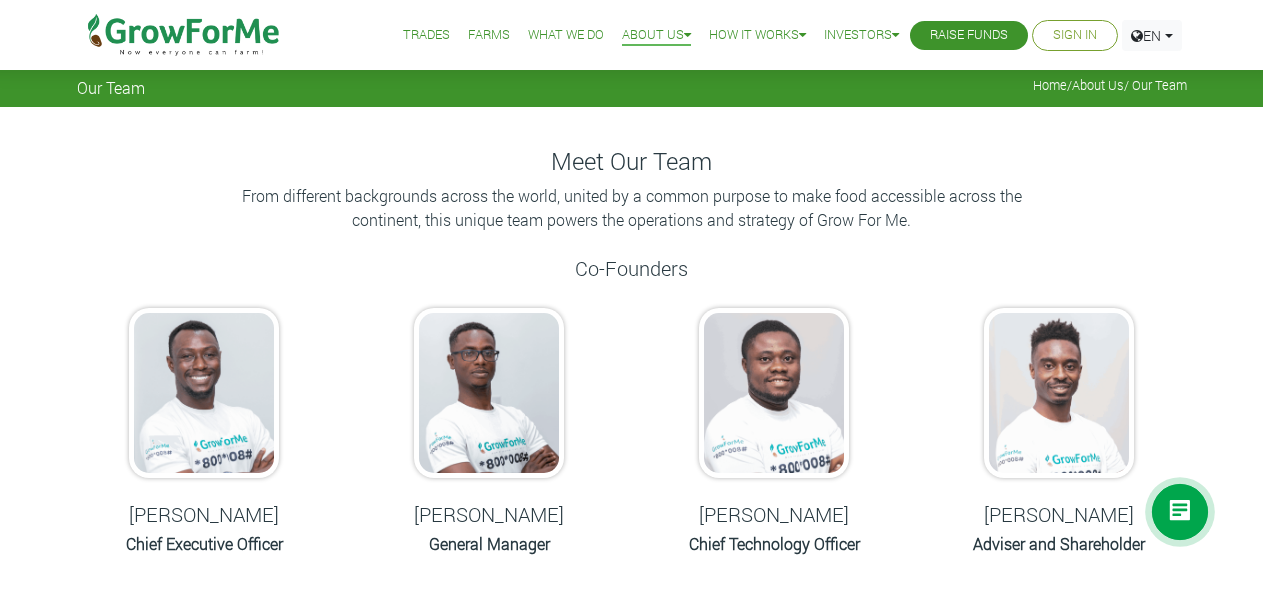 scroll, scrollTop: 0, scrollLeft: 0, axis: both 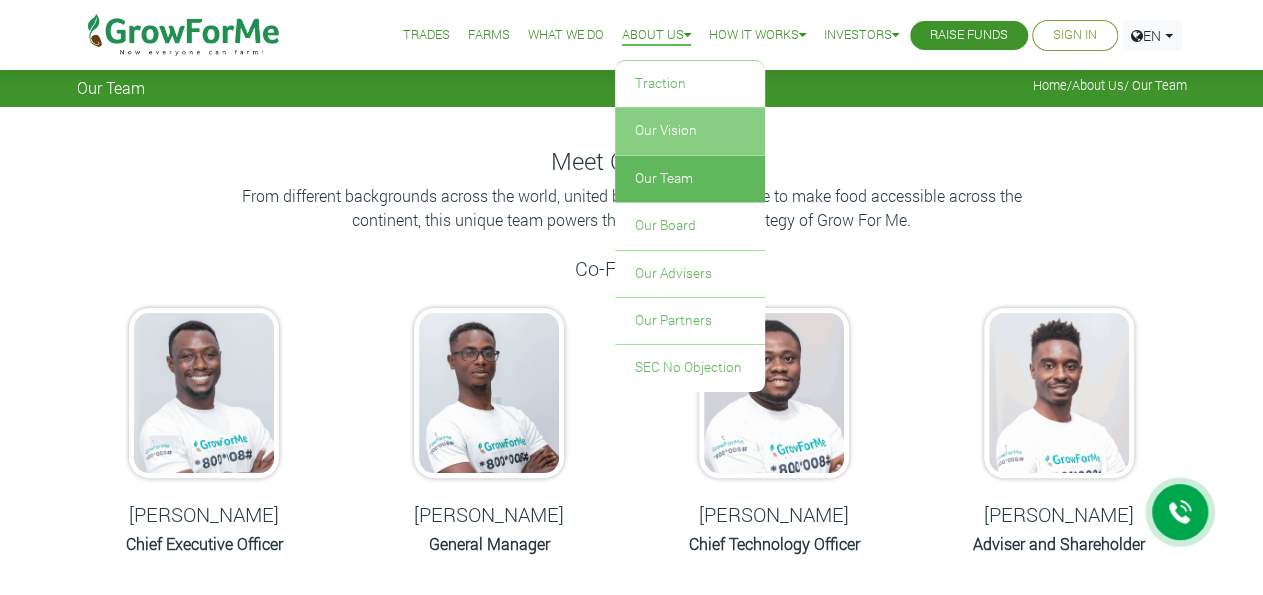 click on "Our Vision" at bounding box center [690, 131] 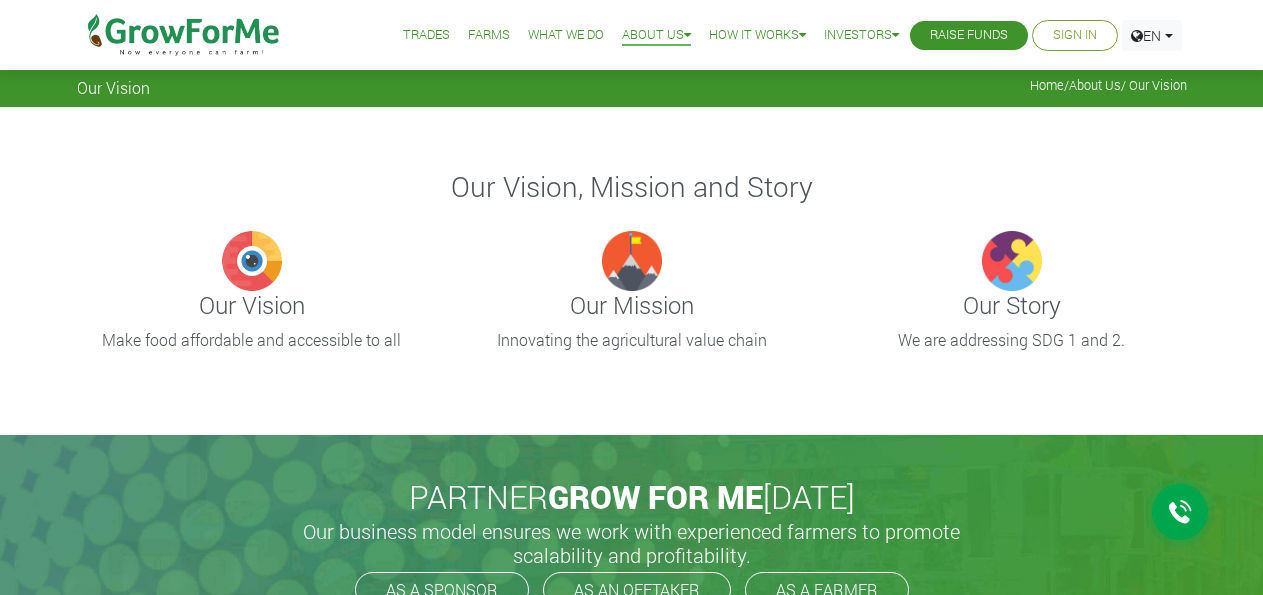 scroll, scrollTop: 0, scrollLeft: 0, axis: both 